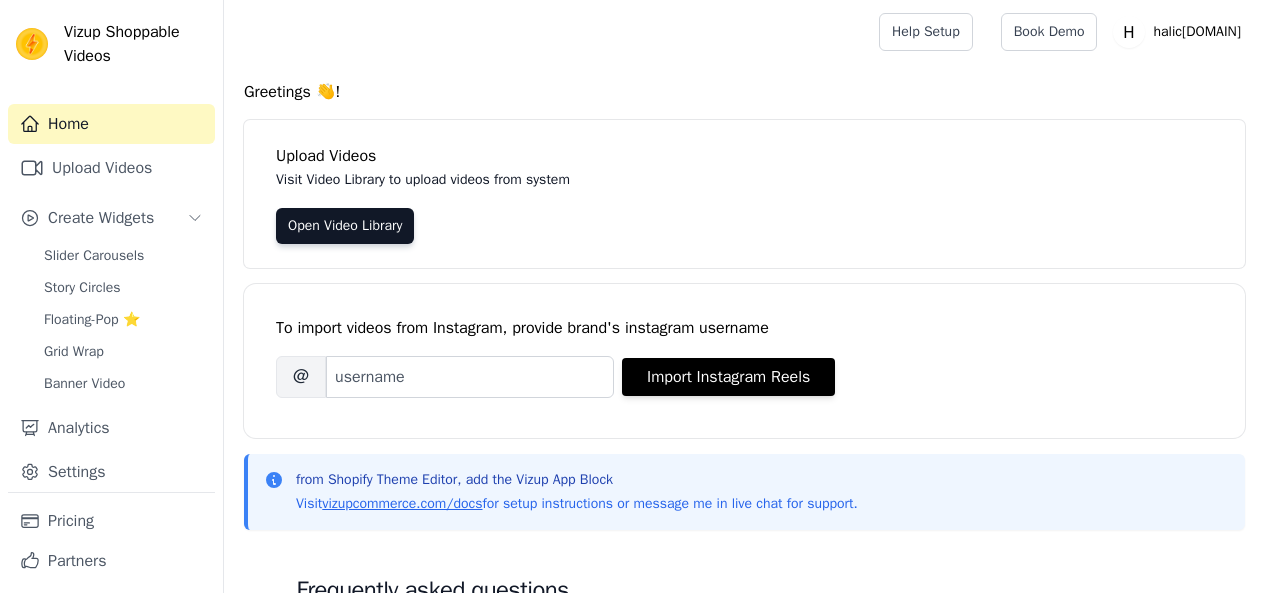 scroll, scrollTop: 0, scrollLeft: 0, axis: both 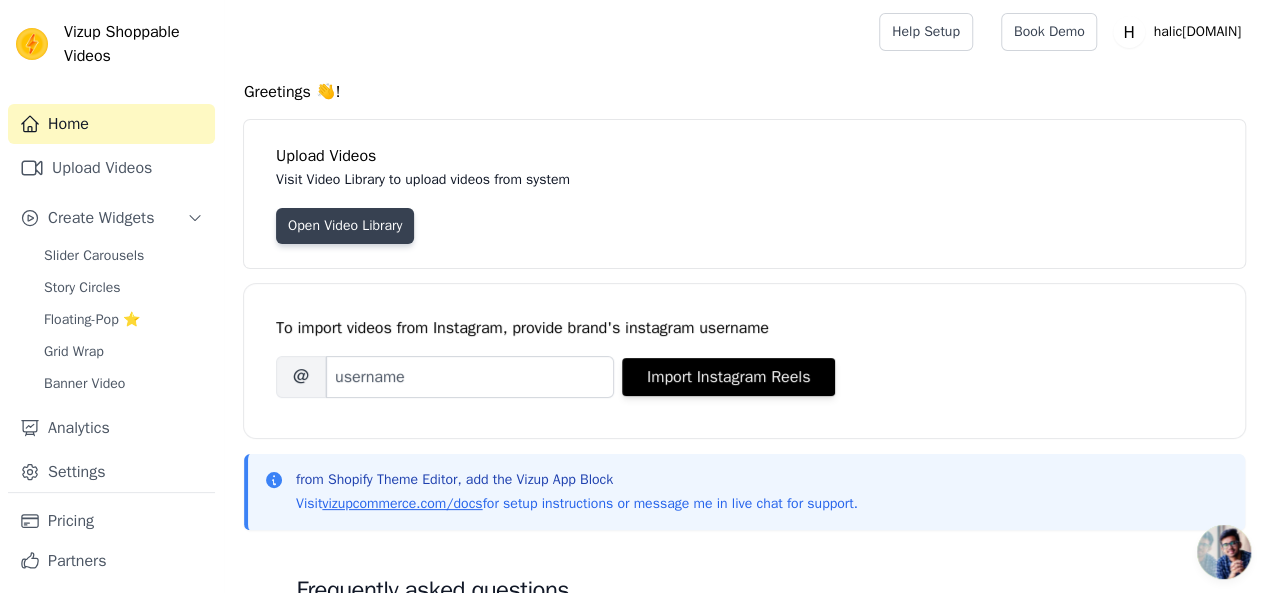 click on "Open Video Library" at bounding box center [345, 226] 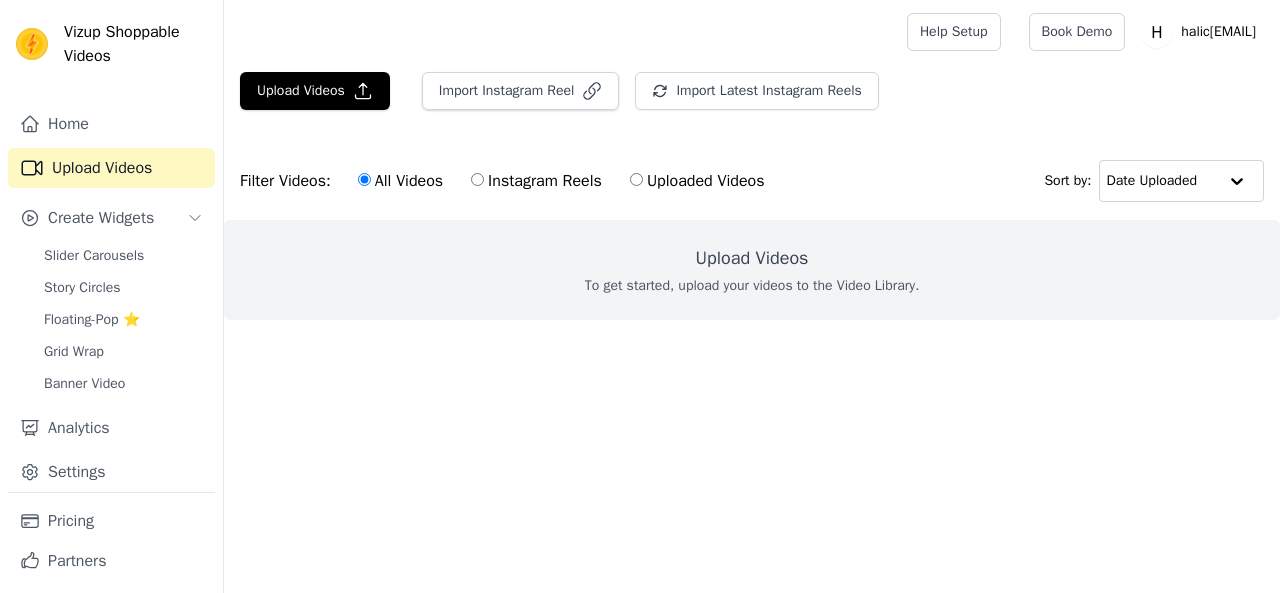 scroll, scrollTop: 0, scrollLeft: 0, axis: both 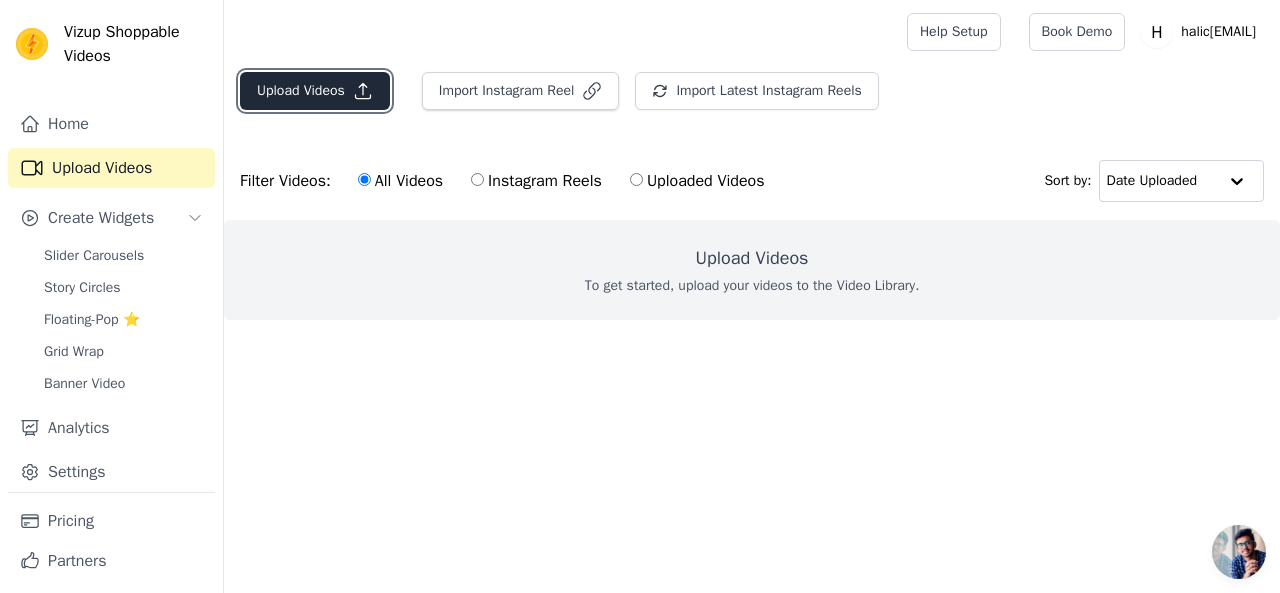 click 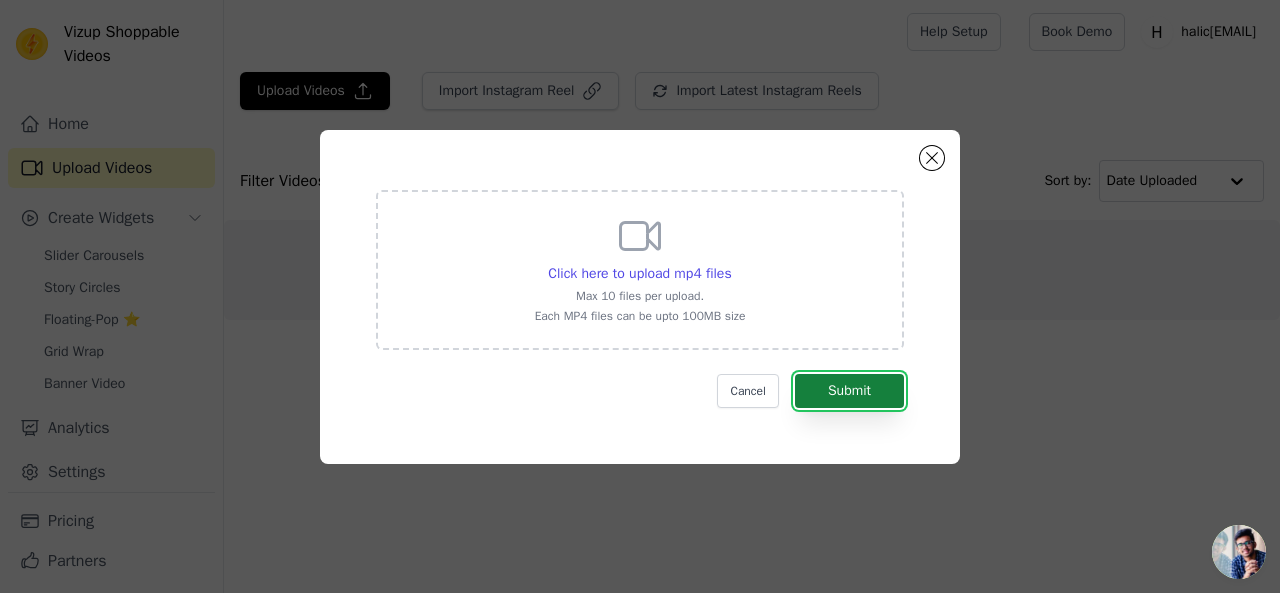 click on "Submit" at bounding box center (849, 391) 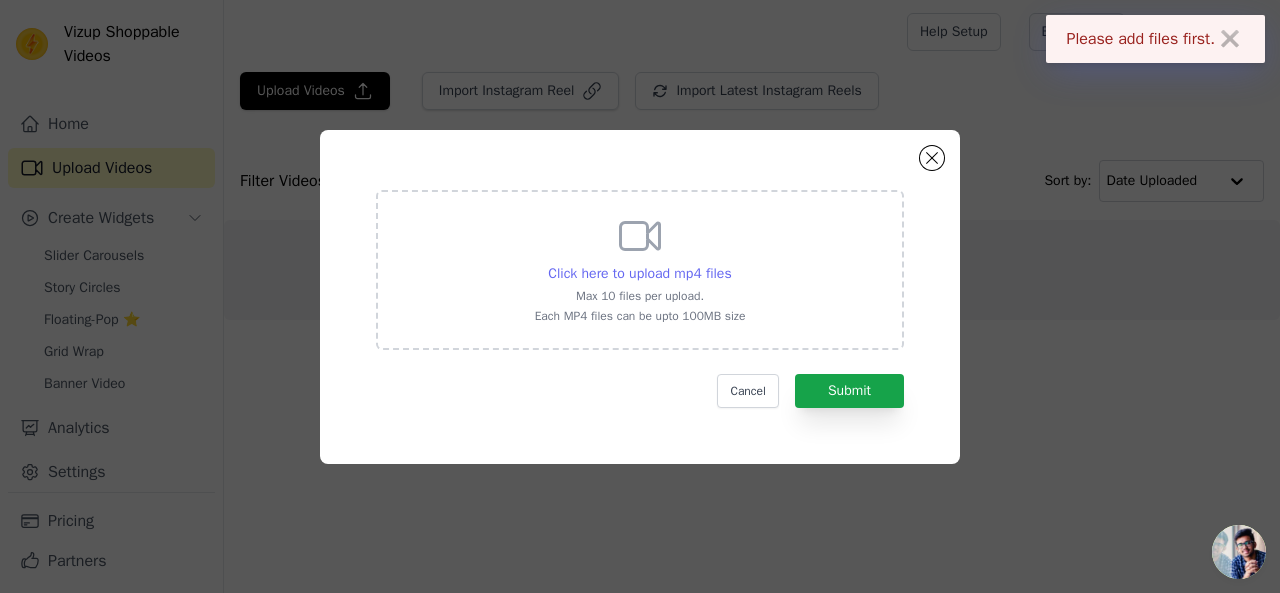 click on "Click here to upload mp4 files" at bounding box center (639, 273) 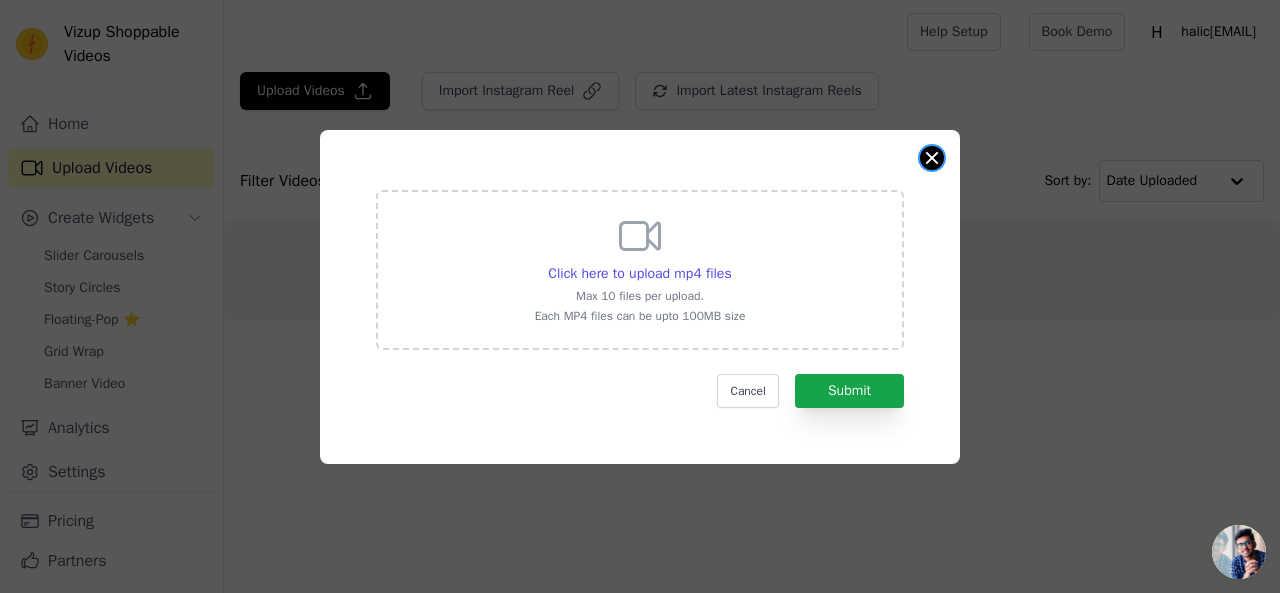 click at bounding box center (932, 158) 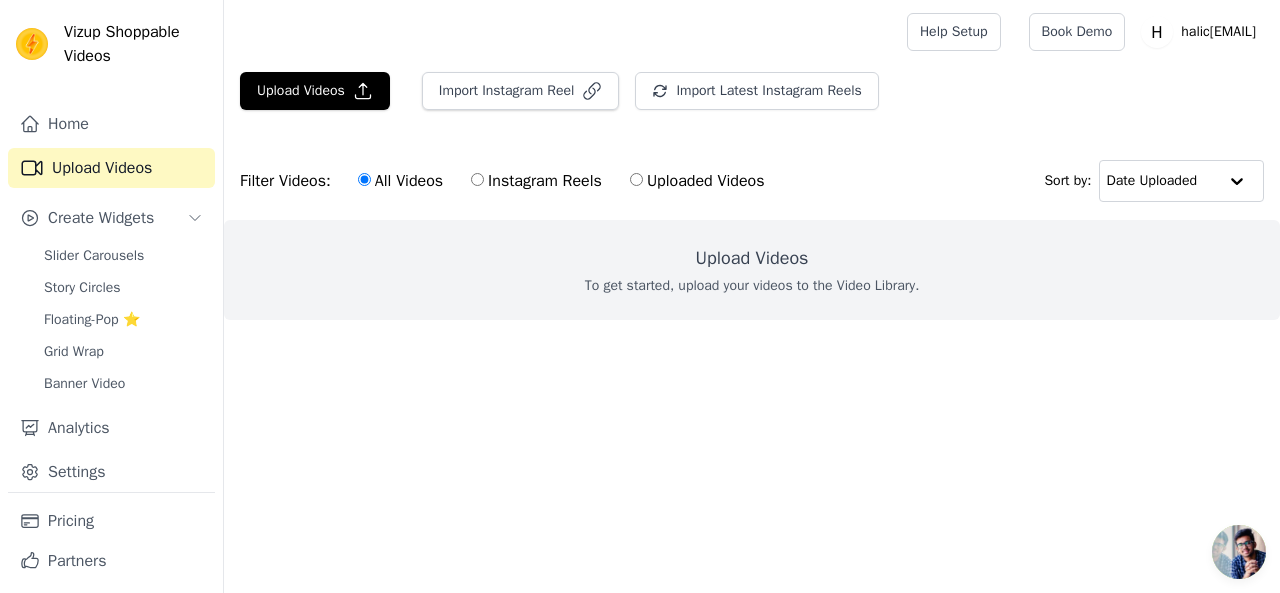 click on "Uploaded Videos" at bounding box center [697, 181] 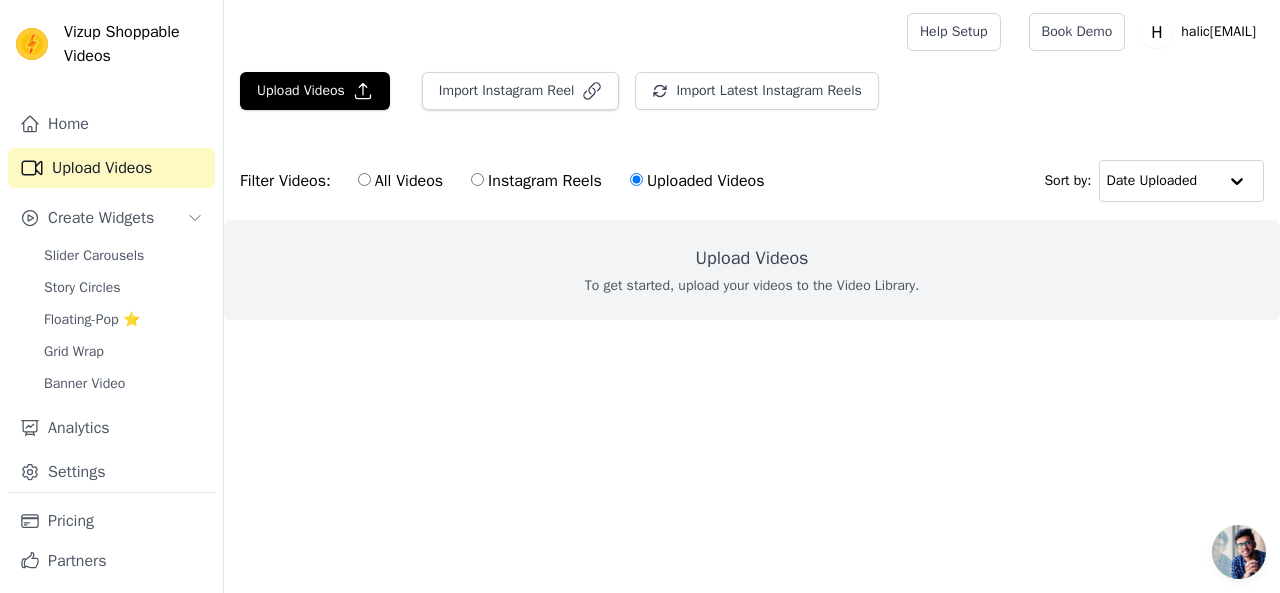click on "All Videos" at bounding box center (364, 179) 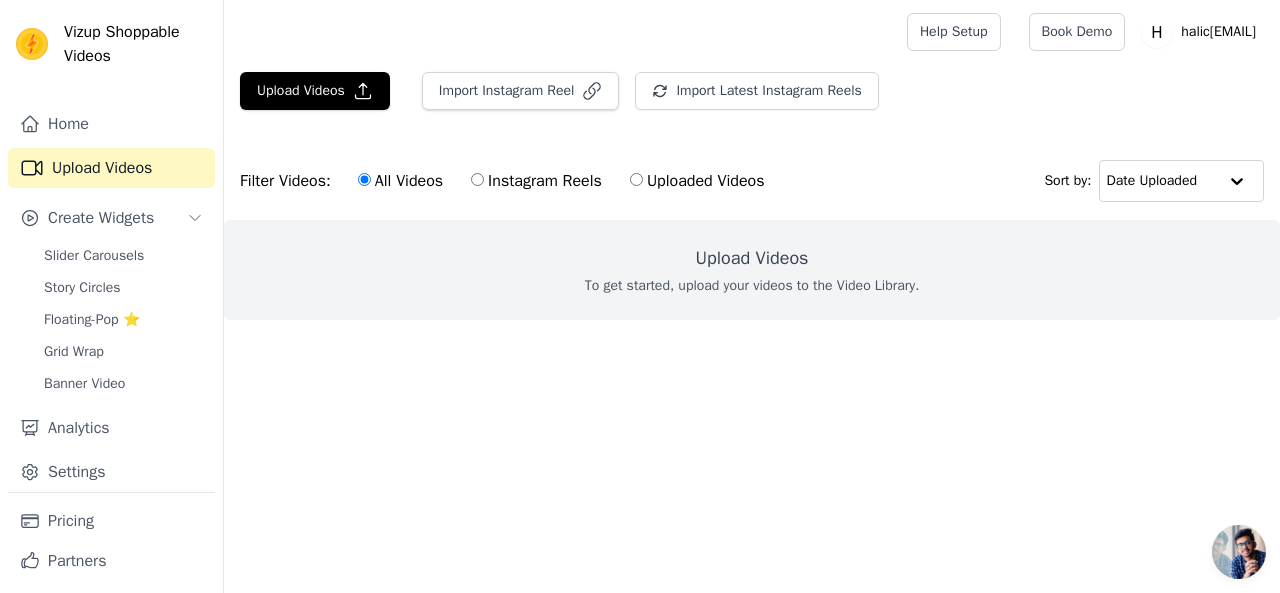 click at bounding box center (1239, 552) 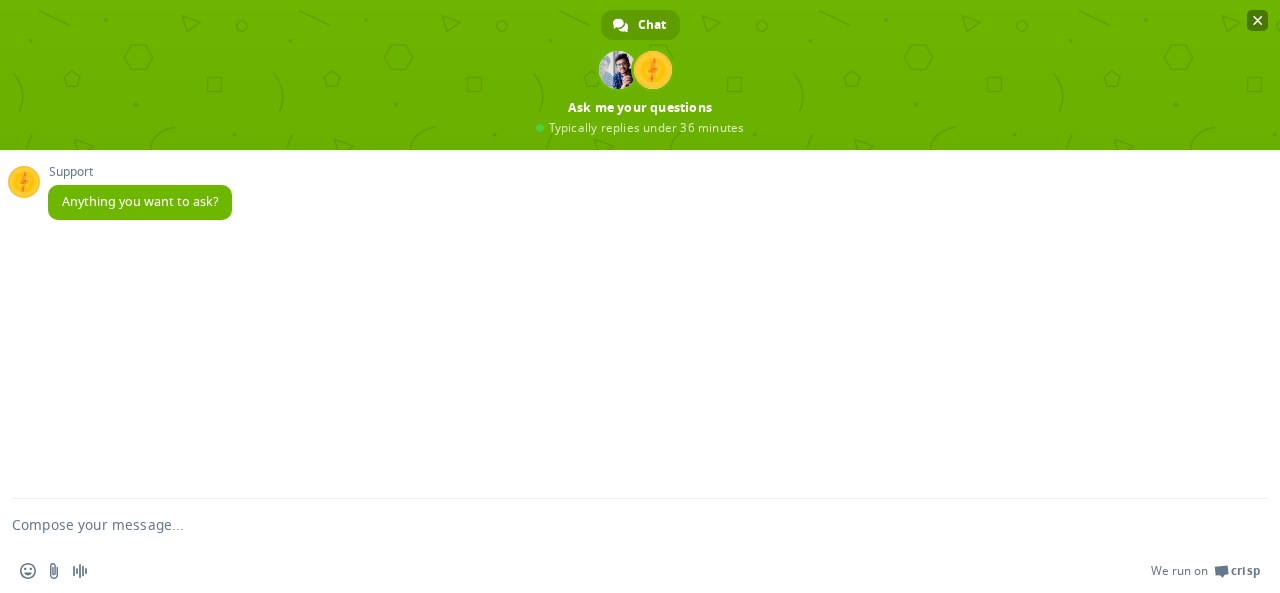 click at bounding box center (1257, 20) 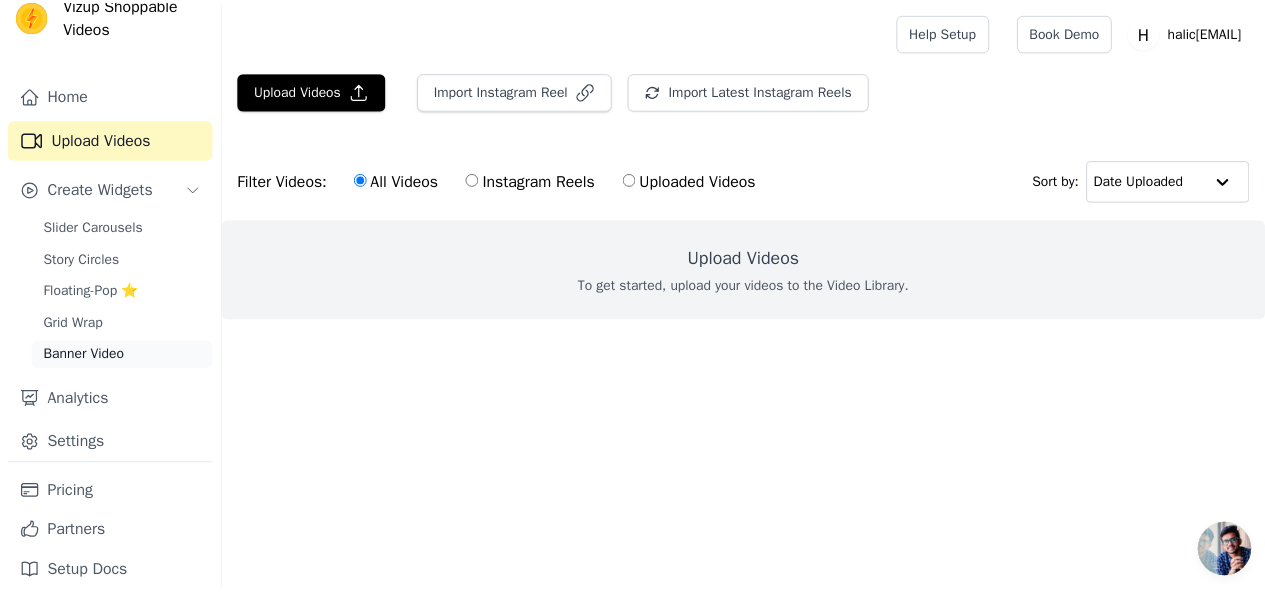scroll, scrollTop: 43, scrollLeft: 0, axis: vertical 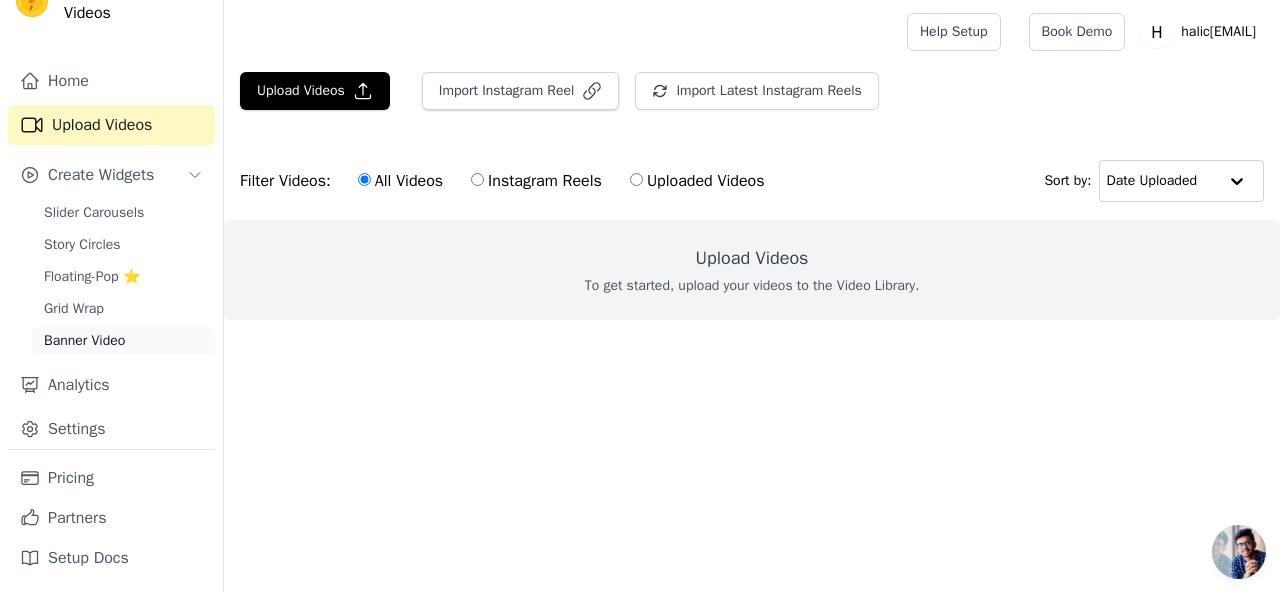 click on "Banner Video" at bounding box center [84, 341] 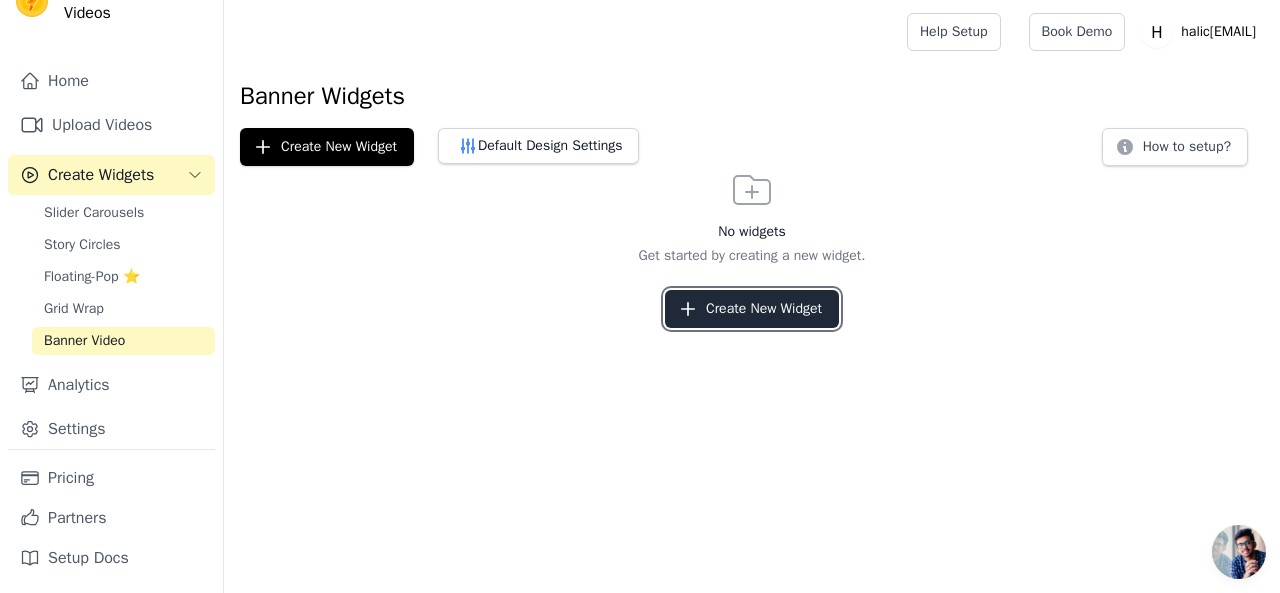 click on "Create New Widget" at bounding box center (752, 309) 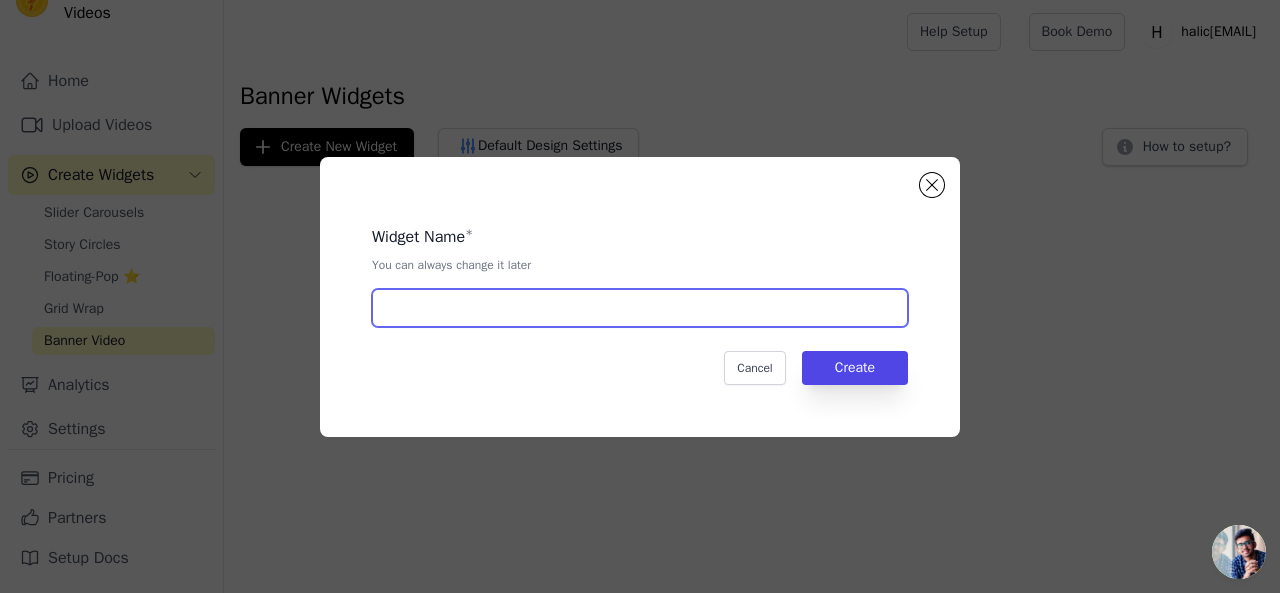 click at bounding box center [640, 308] 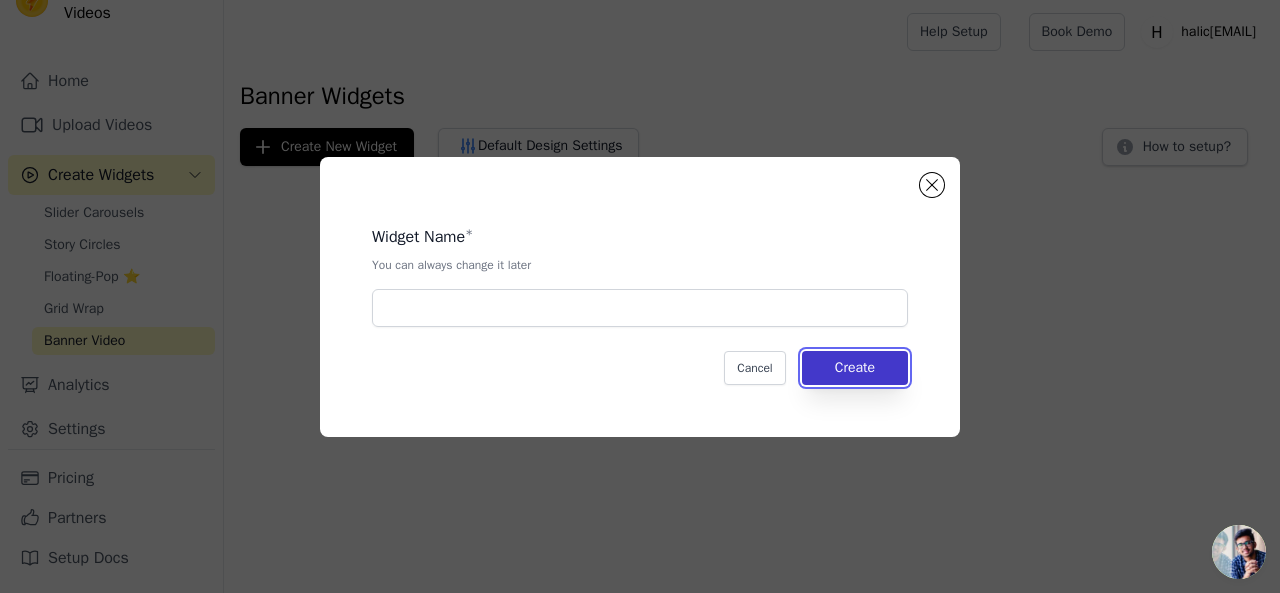 click on "Create" at bounding box center [855, 368] 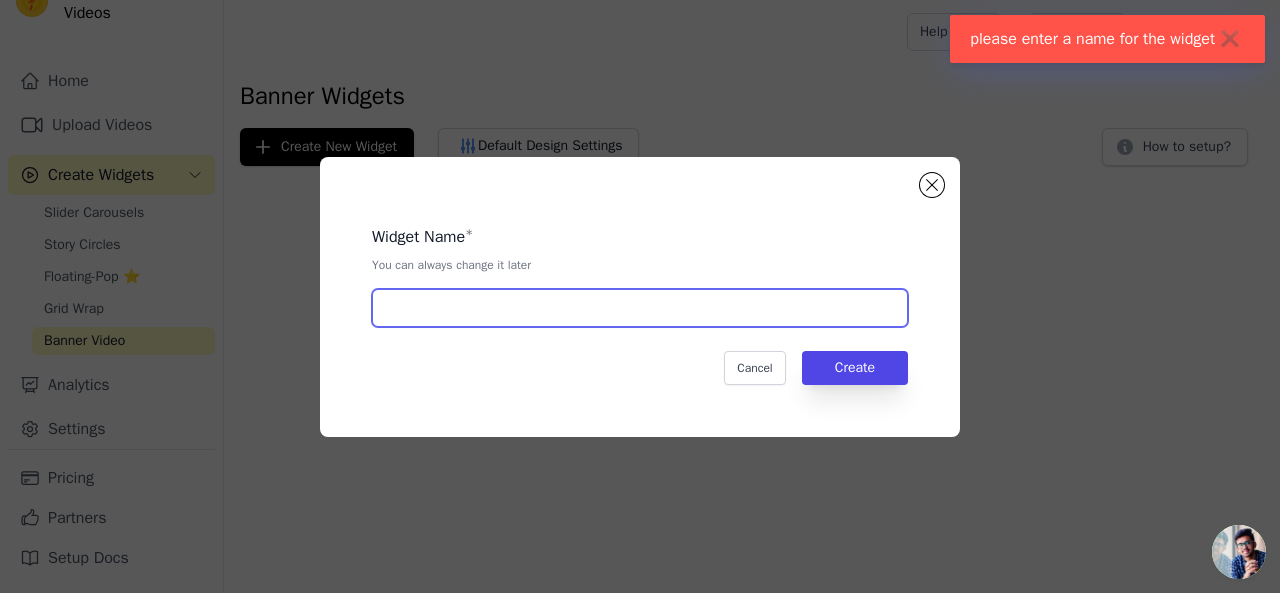 click at bounding box center (640, 308) 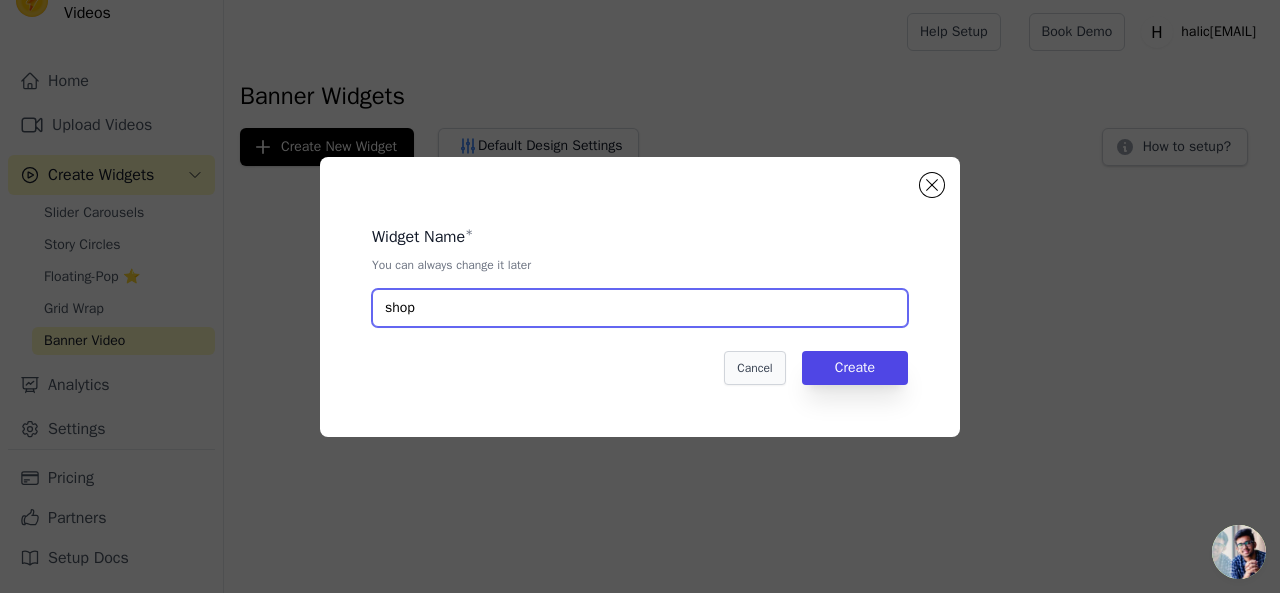 type on "shop" 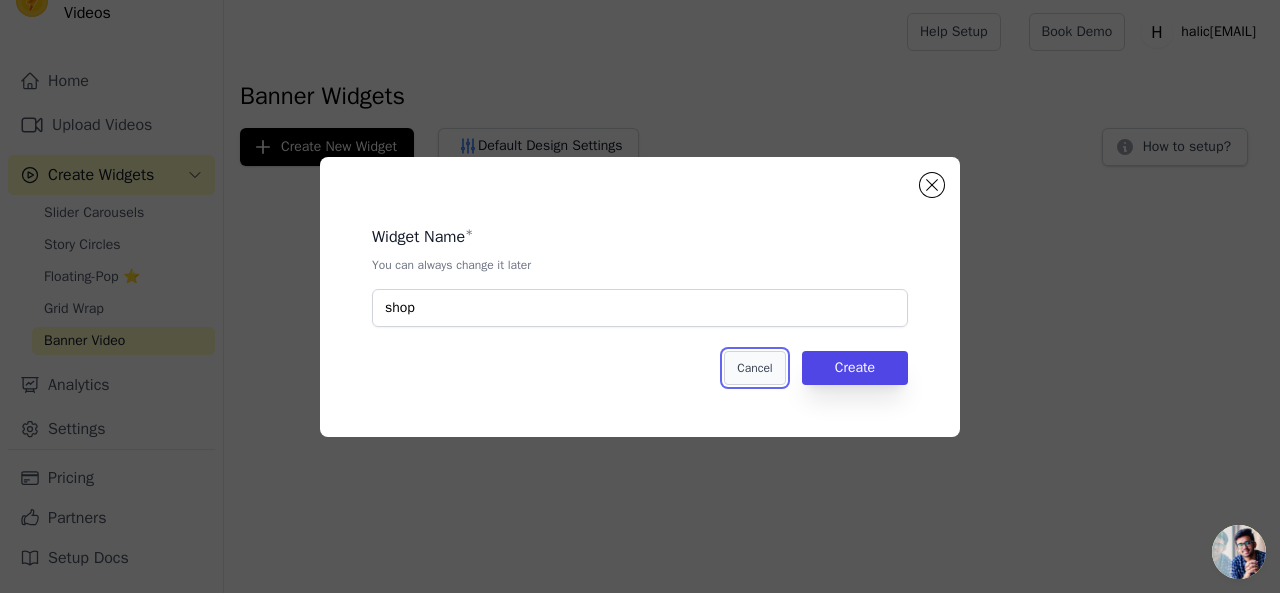 click on "Cancel" at bounding box center (754, 368) 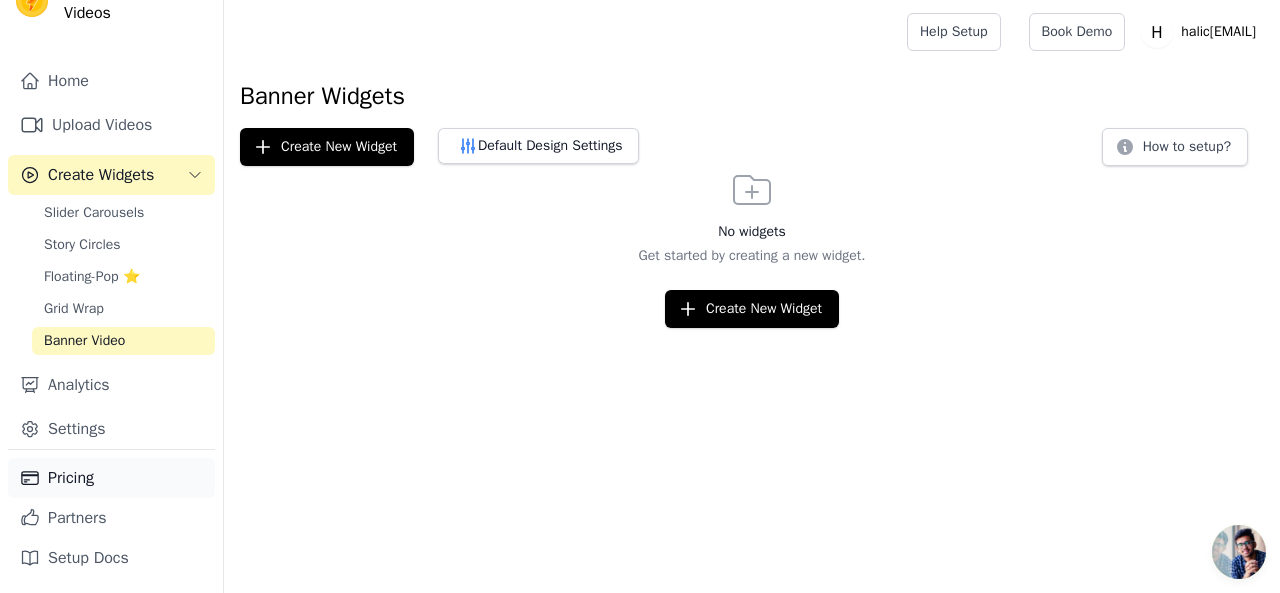 click on "Pricing" at bounding box center (111, 478) 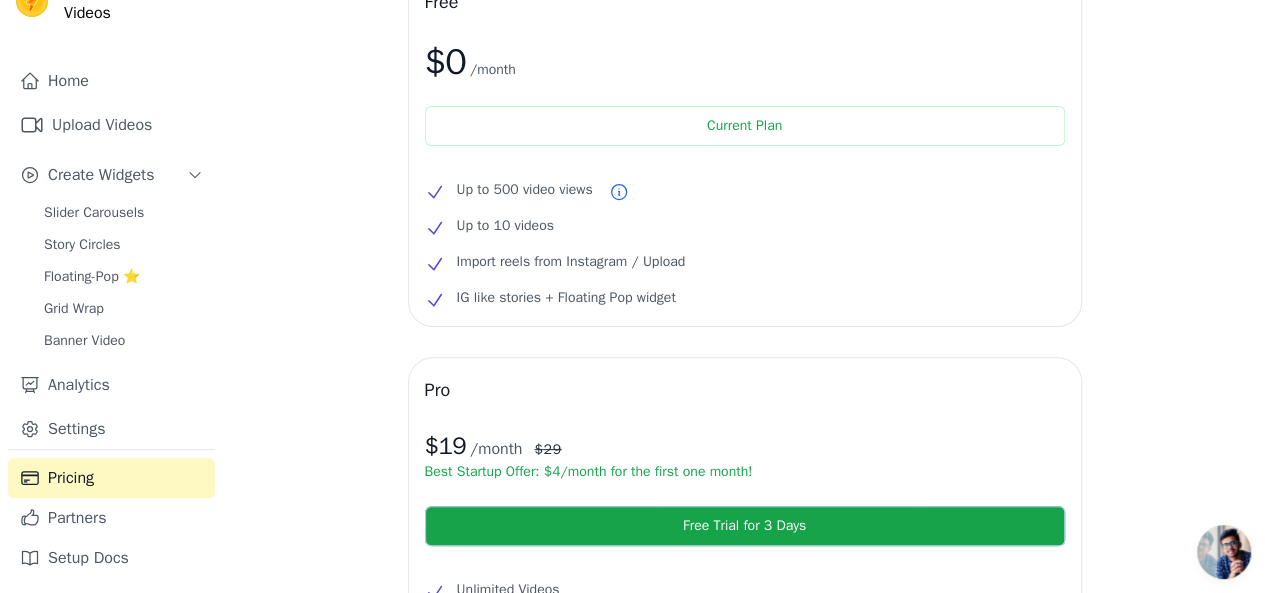 scroll, scrollTop: 0, scrollLeft: 0, axis: both 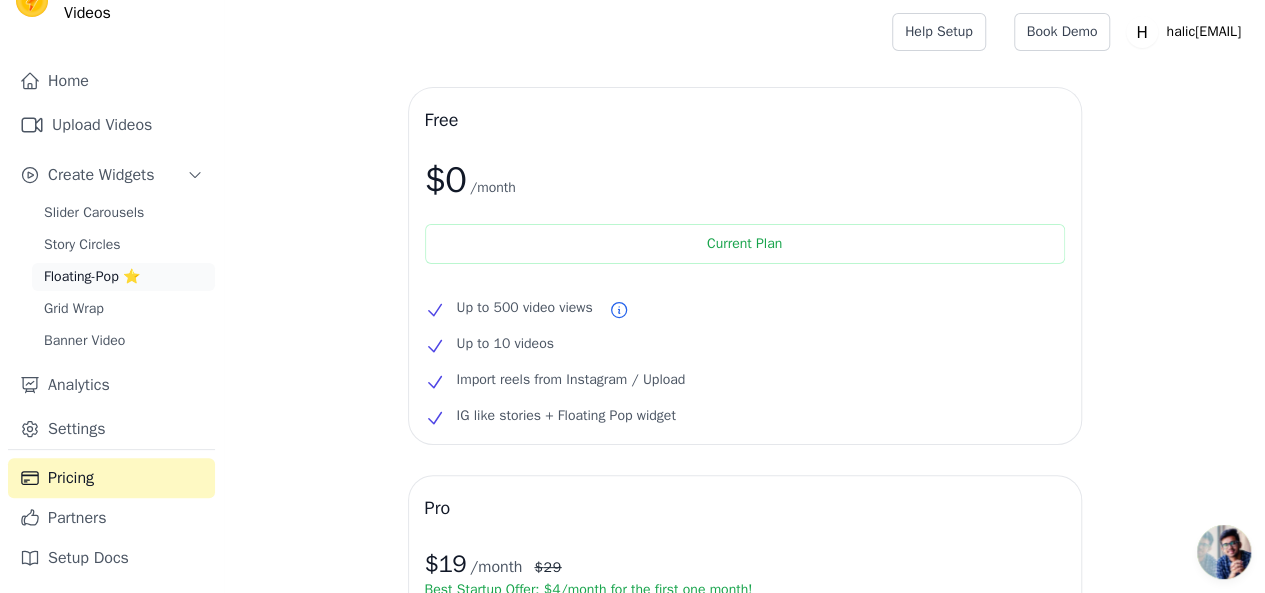 click on "Floating-Pop ⭐" at bounding box center (92, 277) 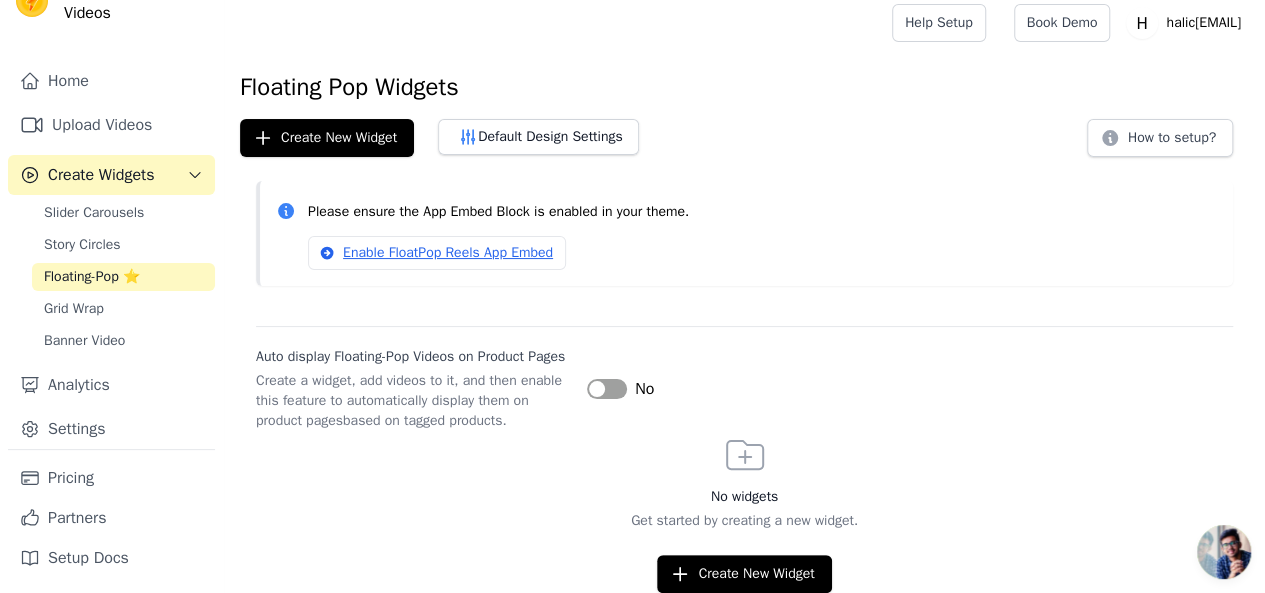 scroll, scrollTop: 26, scrollLeft: 0, axis: vertical 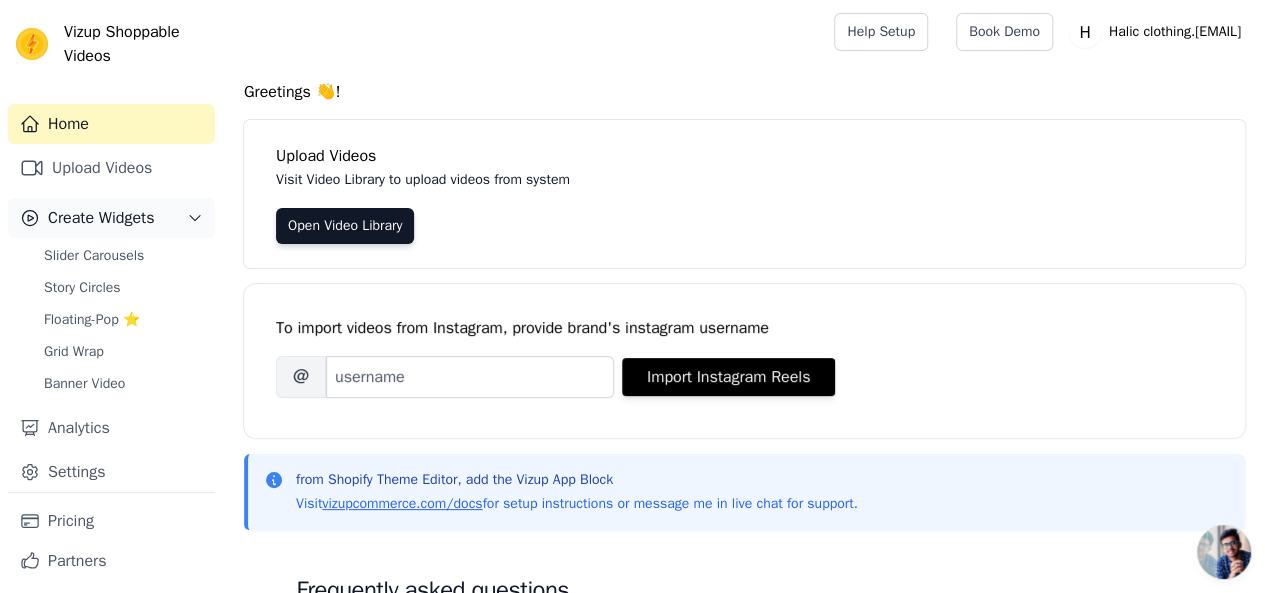 click on "Create Widgets" at bounding box center (111, 218) 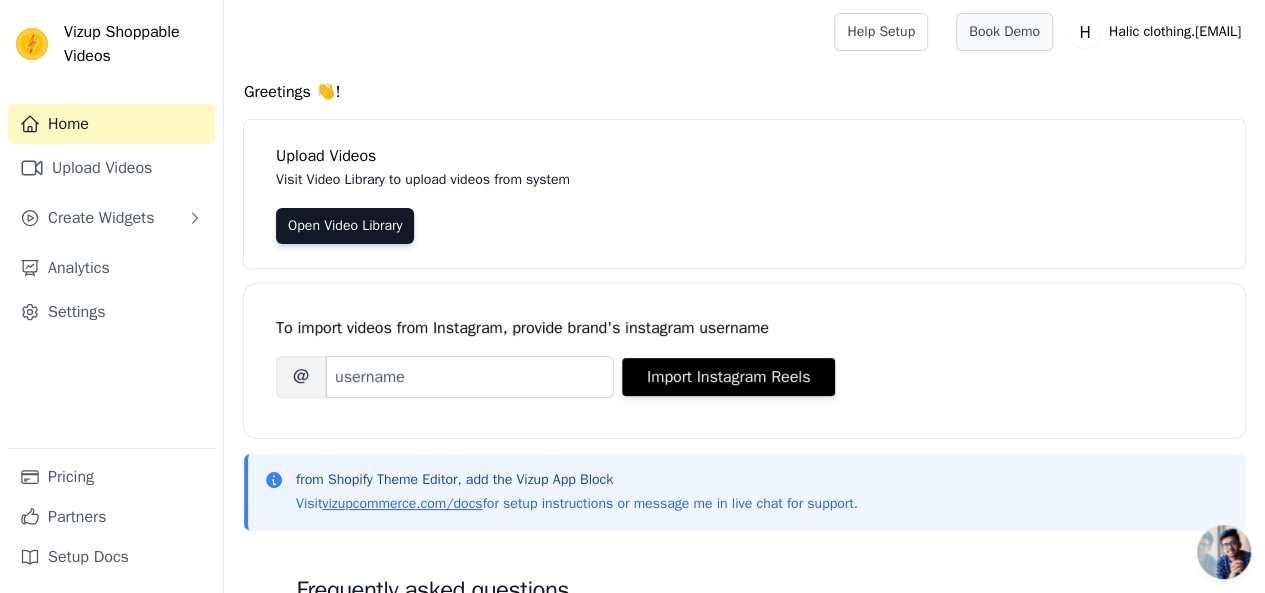 click on "Book Demo" at bounding box center [1004, 32] 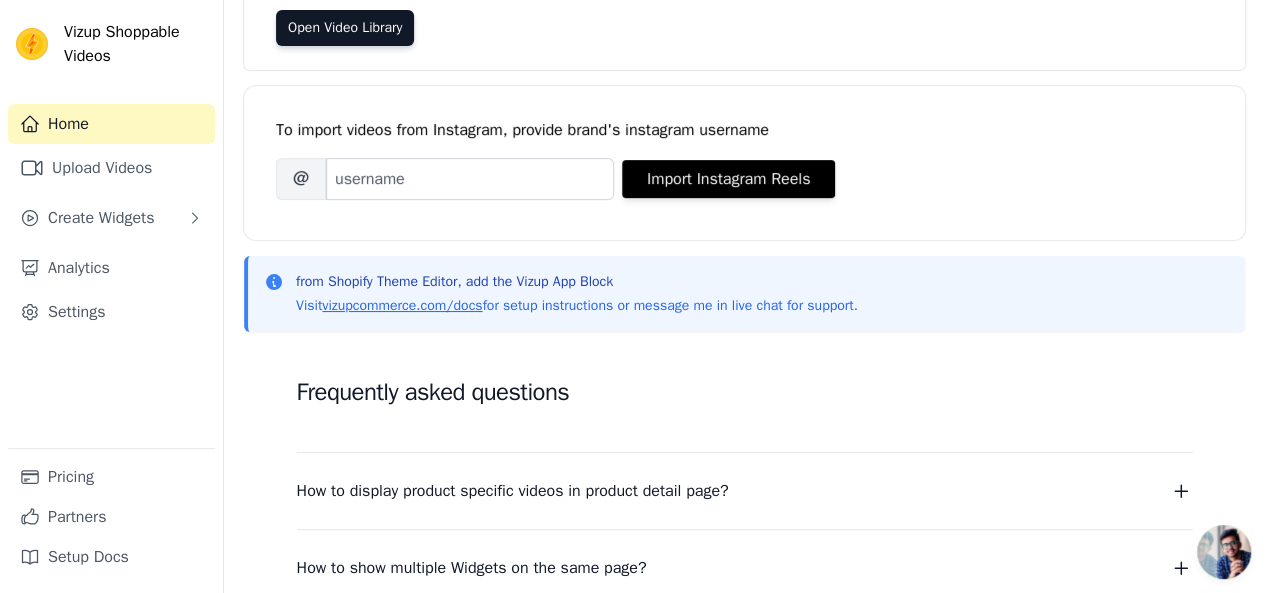 scroll, scrollTop: 200, scrollLeft: 0, axis: vertical 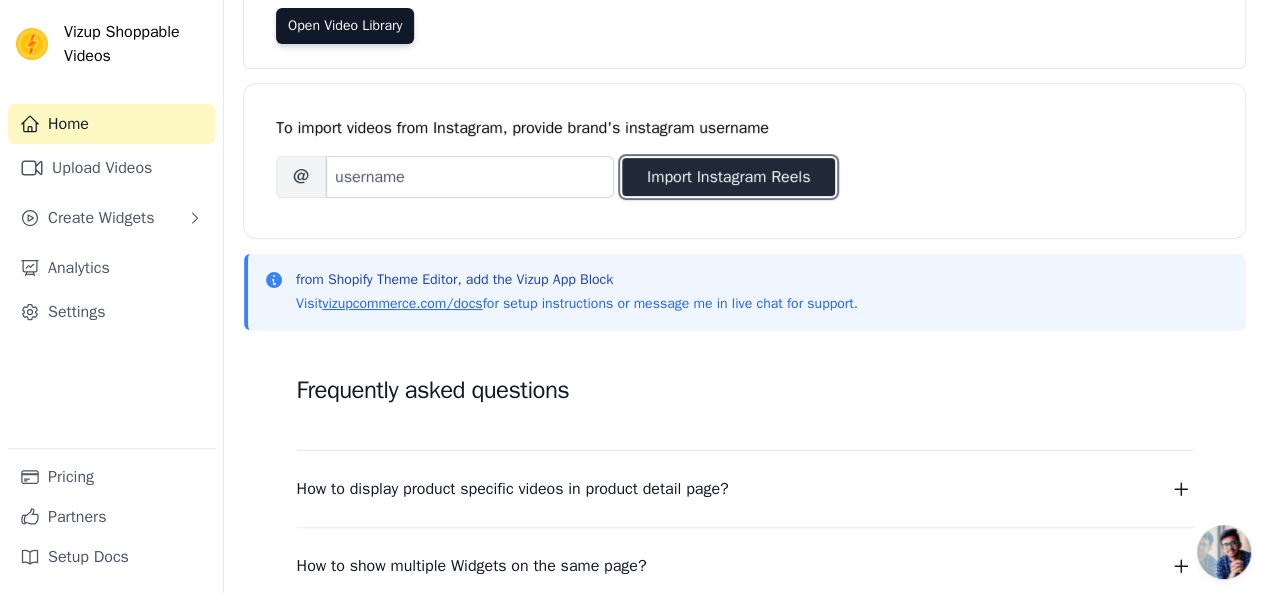click on "Import Instagram Reels" at bounding box center [728, 177] 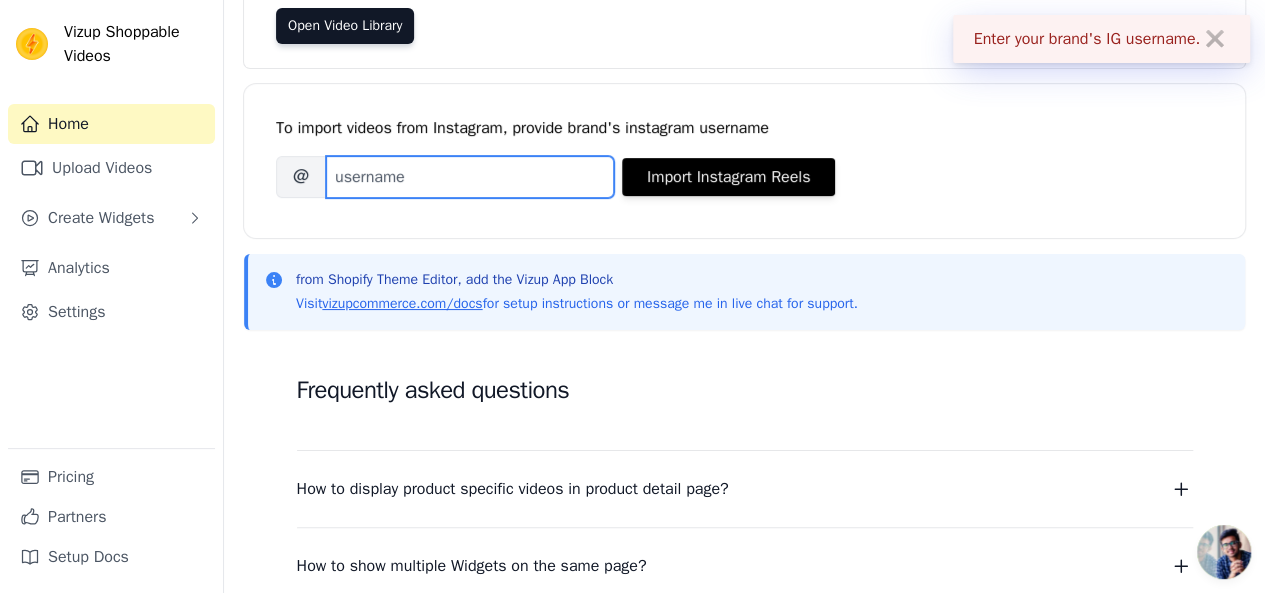 click on "Brand's Instagram Username" at bounding box center [470, 177] 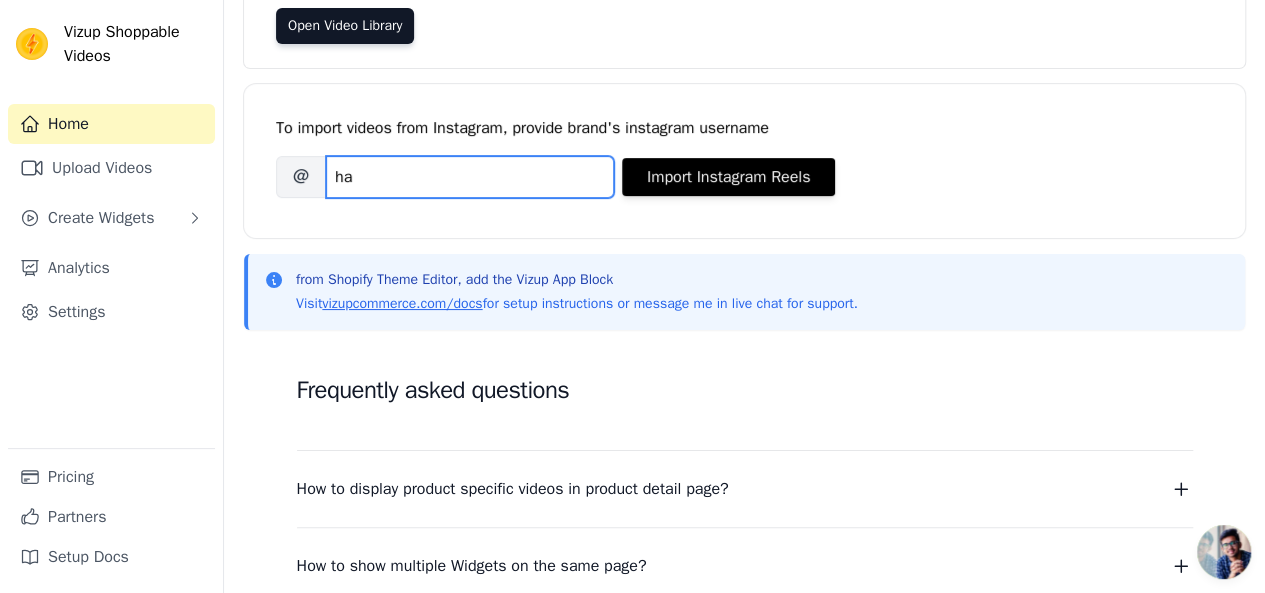 type on "h" 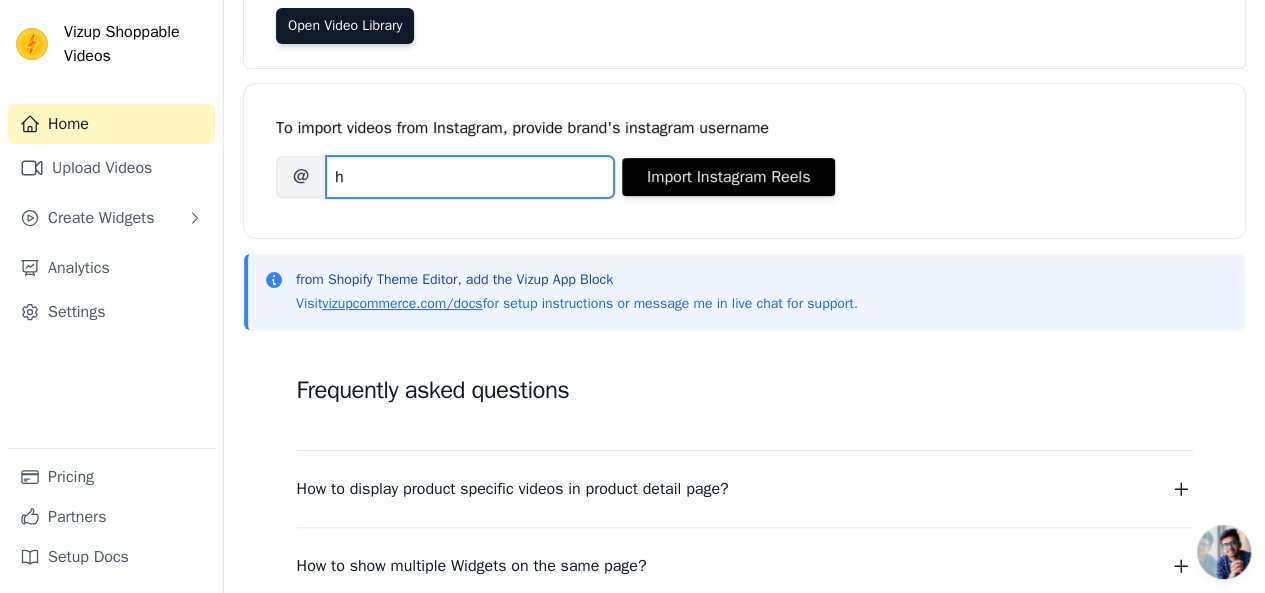 type 